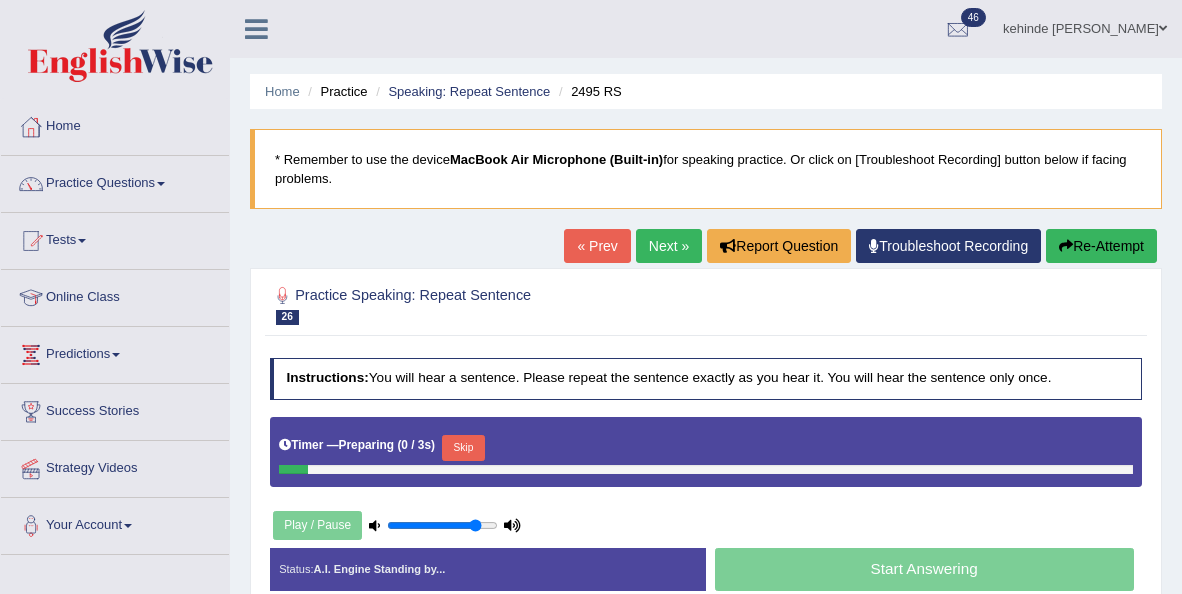 scroll, scrollTop: 0, scrollLeft: 0, axis: both 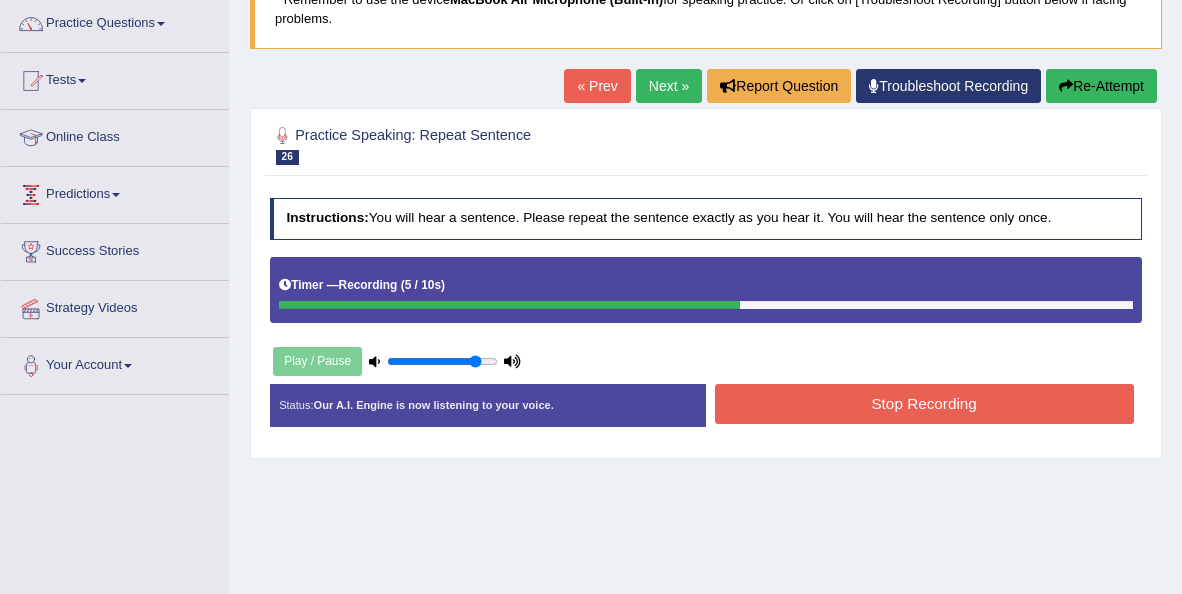 click on "Stop Recording" at bounding box center [924, 403] 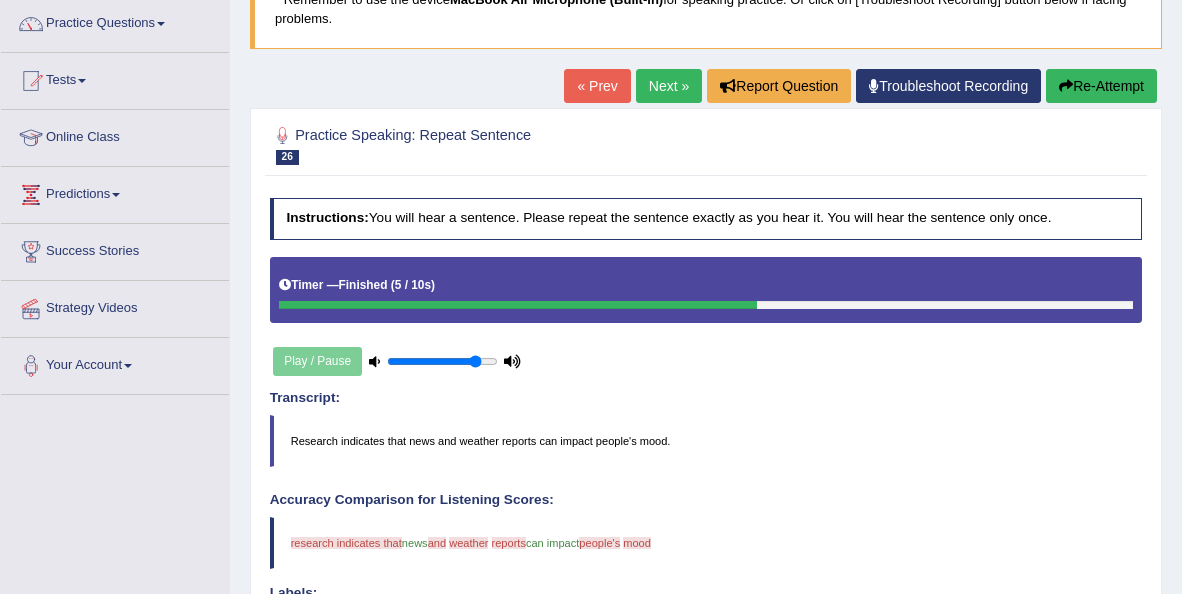 click on "Re-Attempt" at bounding box center [1101, 86] 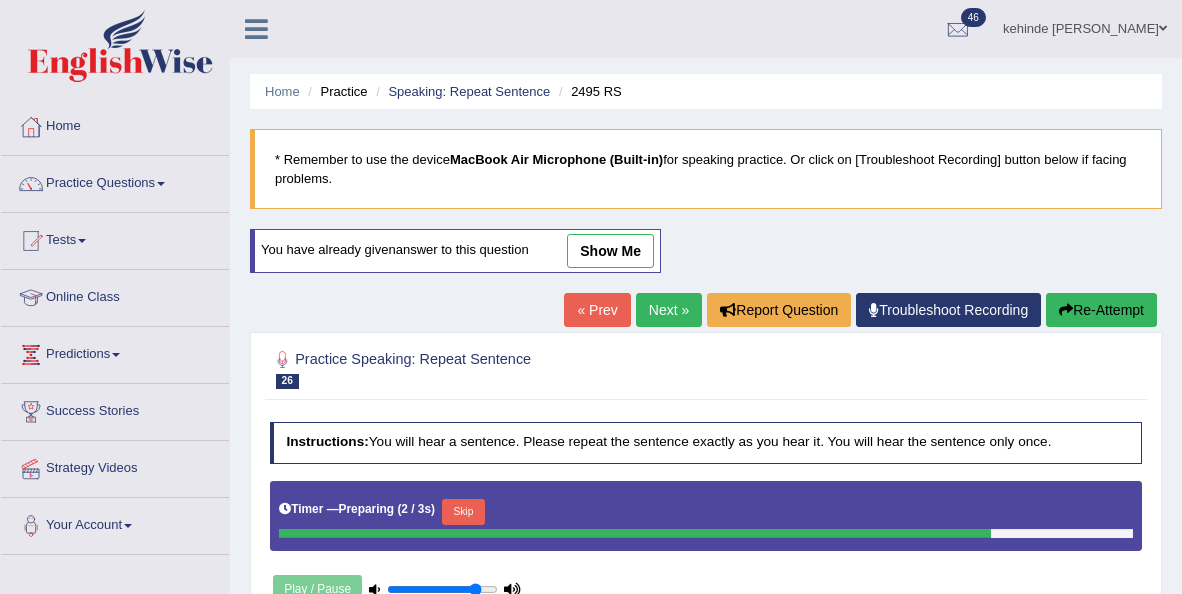 scroll, scrollTop: 166, scrollLeft: 0, axis: vertical 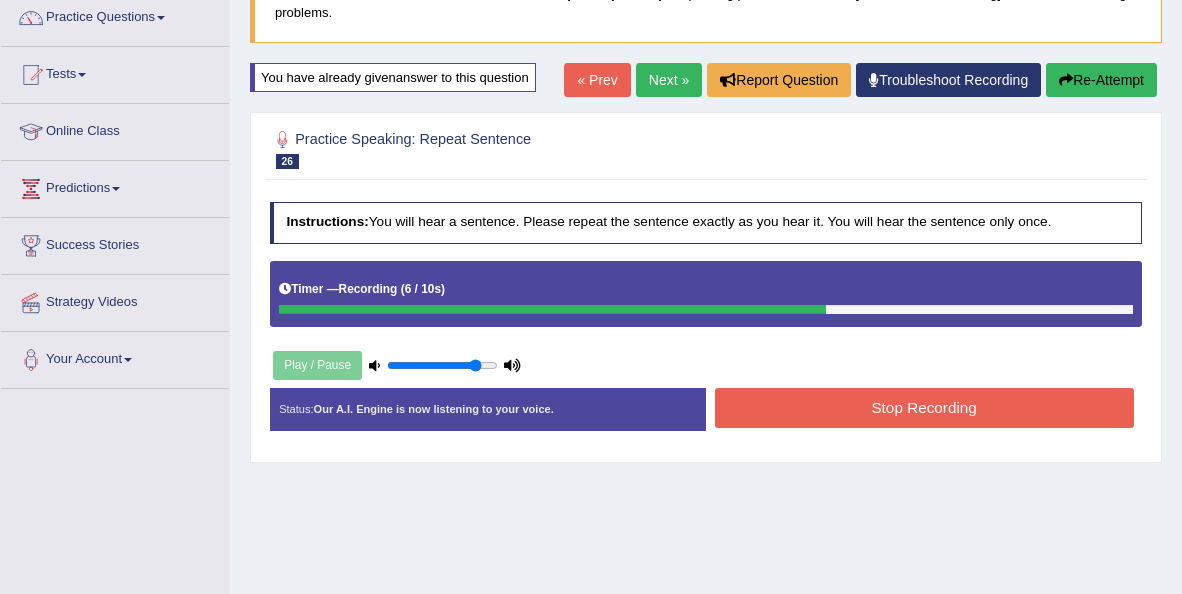 click on "Status:  Our A.I. Engine is now listening to your voice. Start Answering Stop Recording" at bounding box center (706, 418) 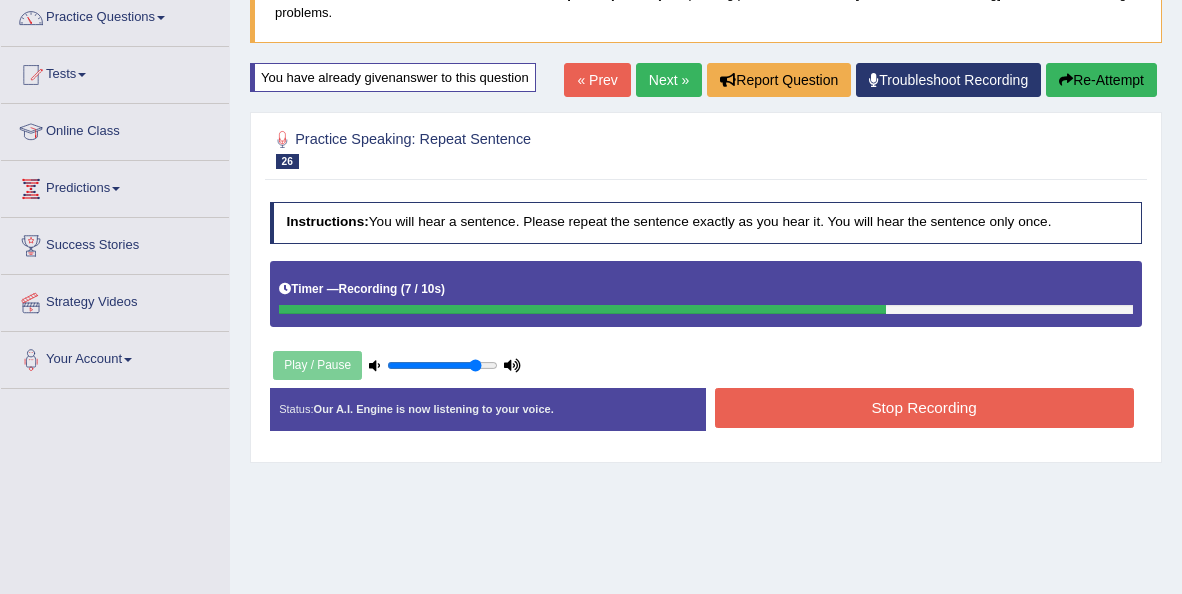 click on "Stop Recording" at bounding box center (924, 407) 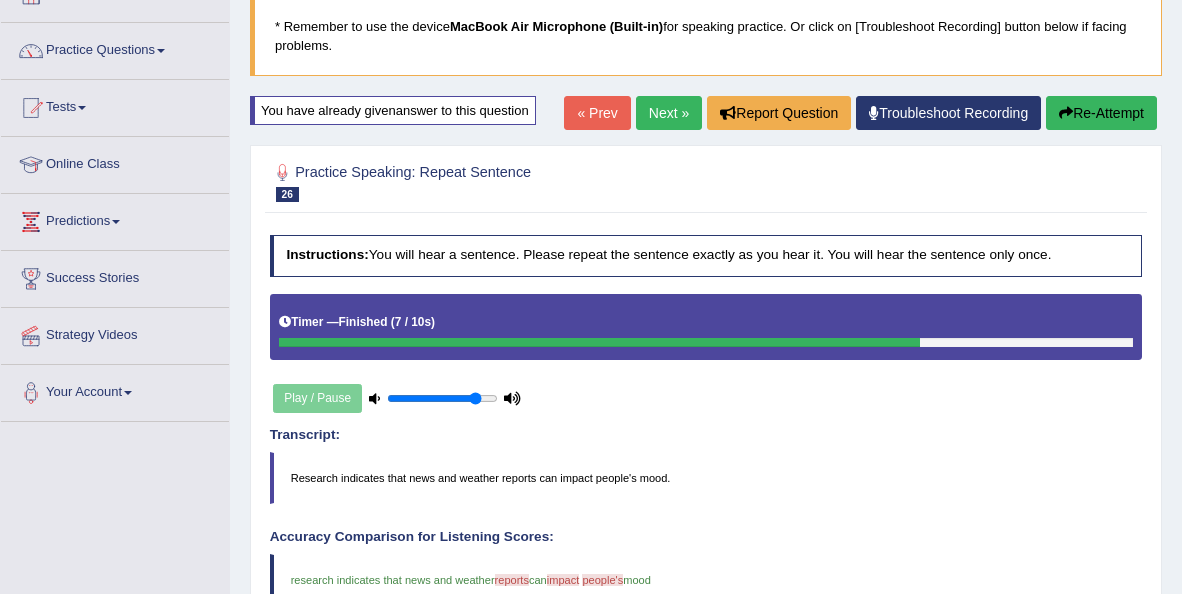 scroll, scrollTop: 126, scrollLeft: 0, axis: vertical 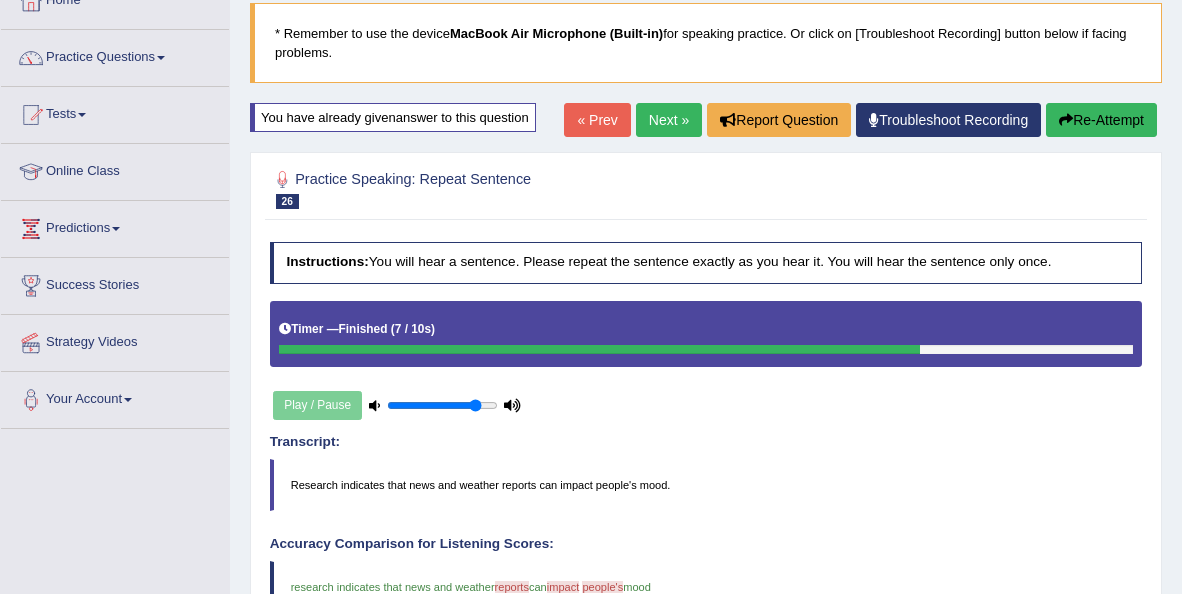 click on "Next »" at bounding box center [669, 120] 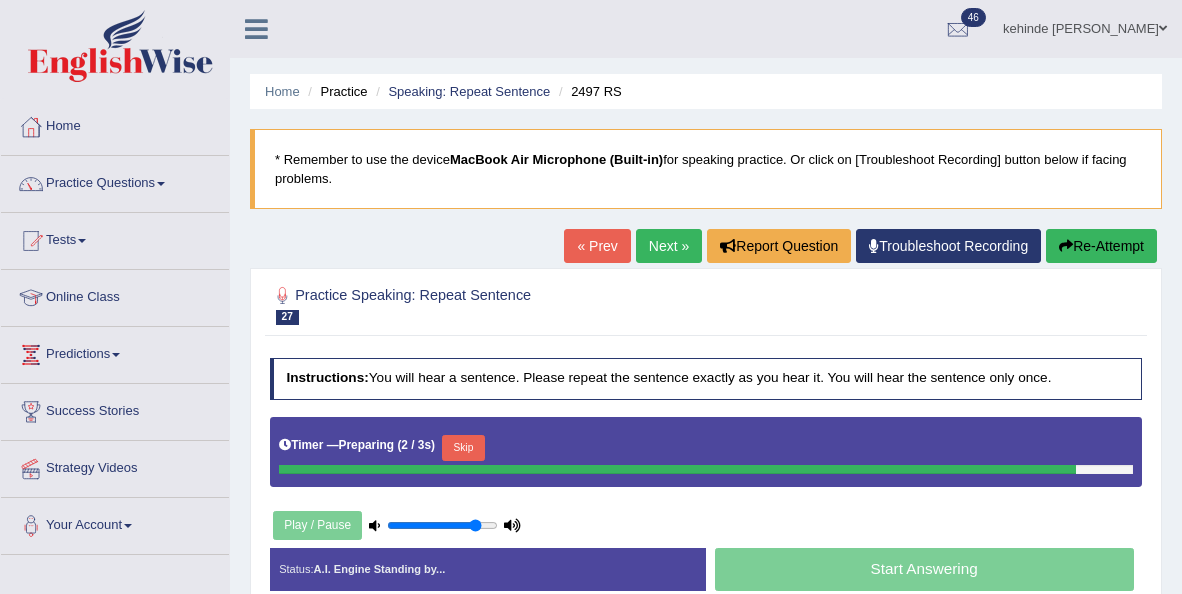 scroll, scrollTop: 0, scrollLeft: 0, axis: both 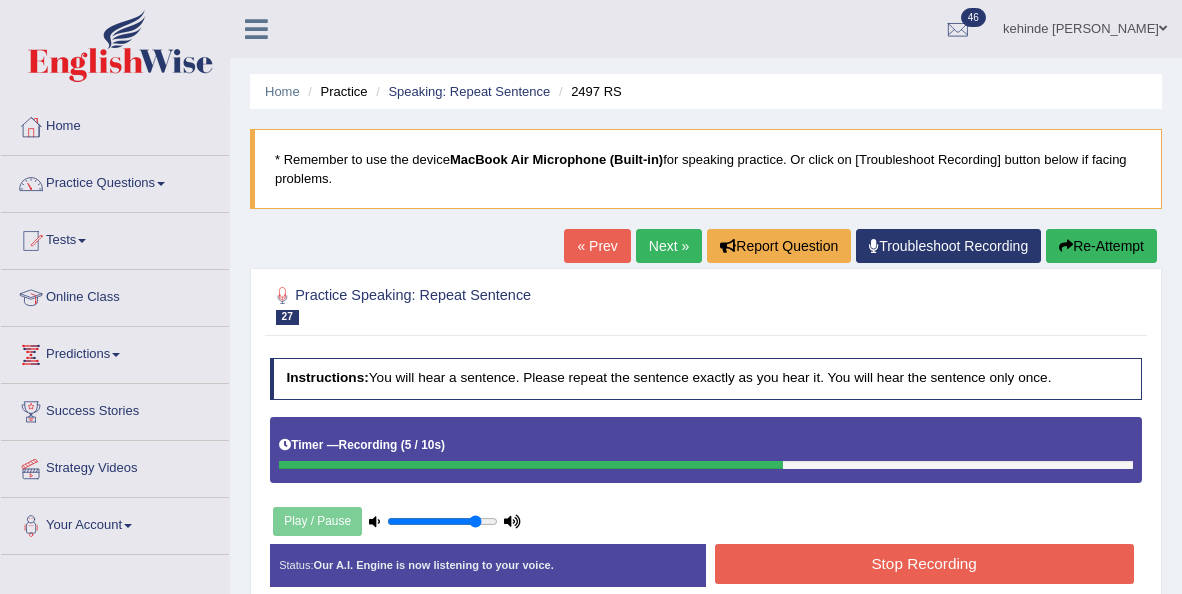 click on "Stop Recording" at bounding box center [924, 563] 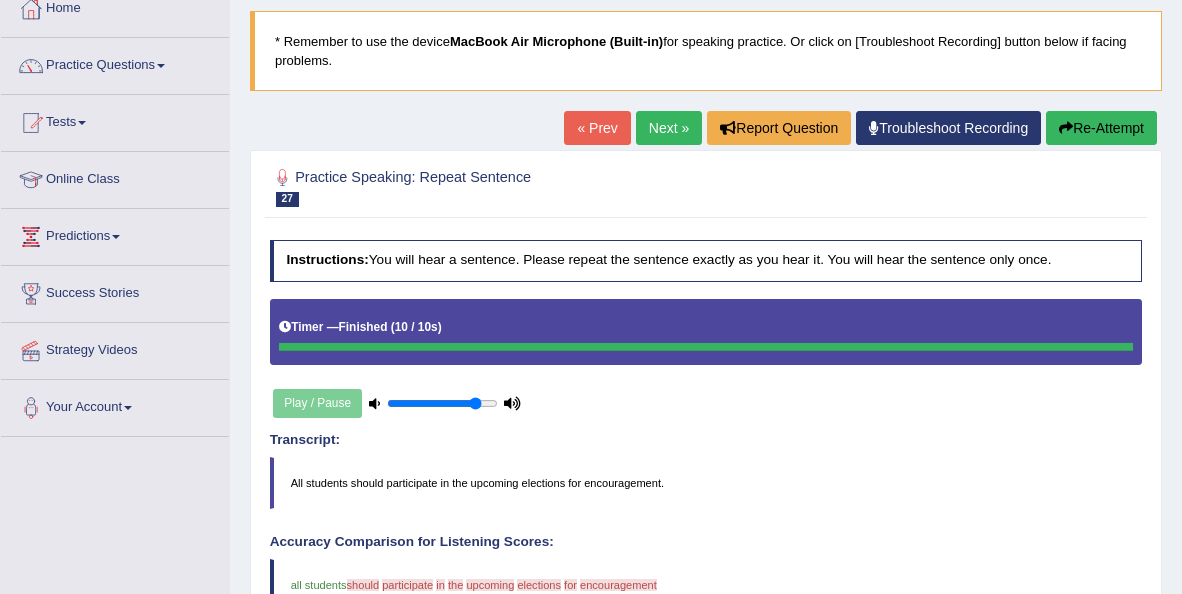 scroll, scrollTop: 80, scrollLeft: 0, axis: vertical 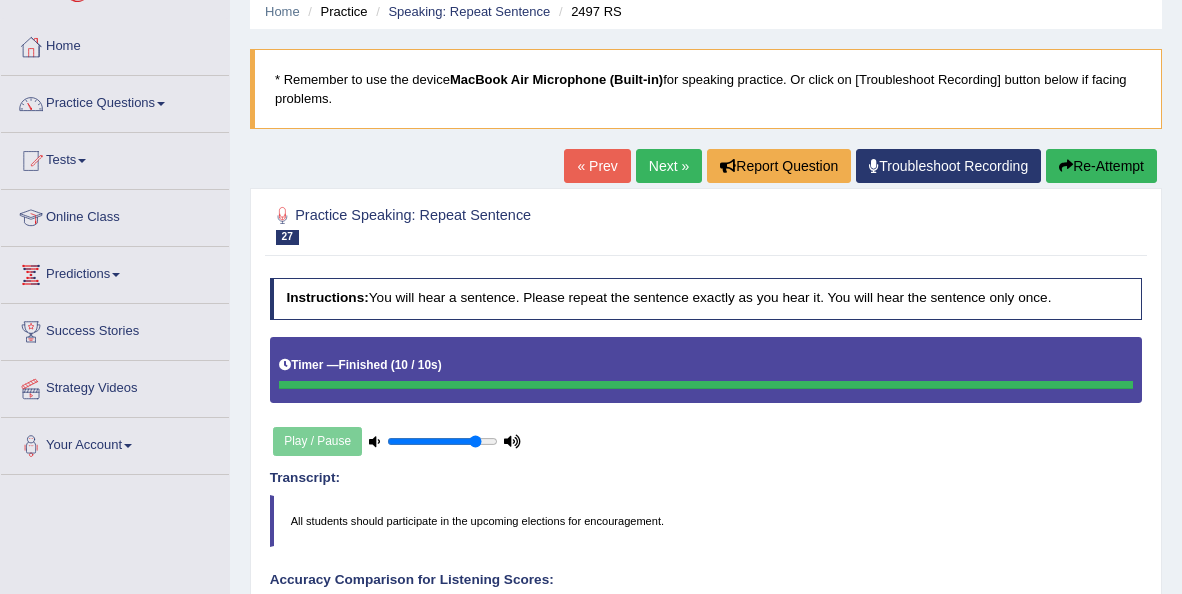 click on "Re-Attempt" at bounding box center (1101, 166) 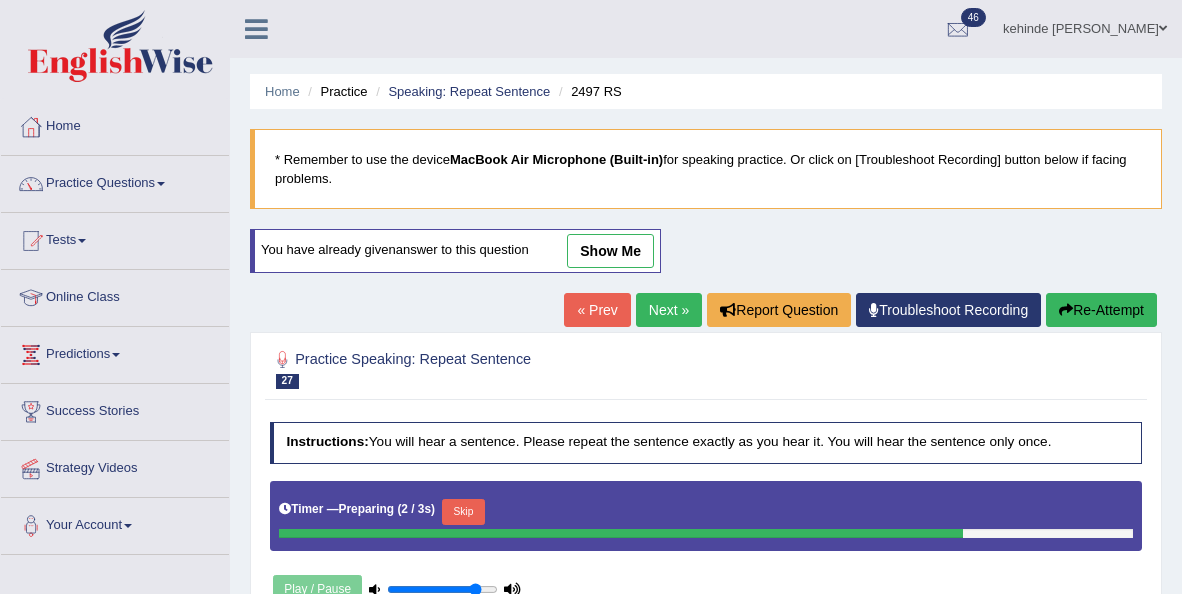 scroll, scrollTop: 80, scrollLeft: 0, axis: vertical 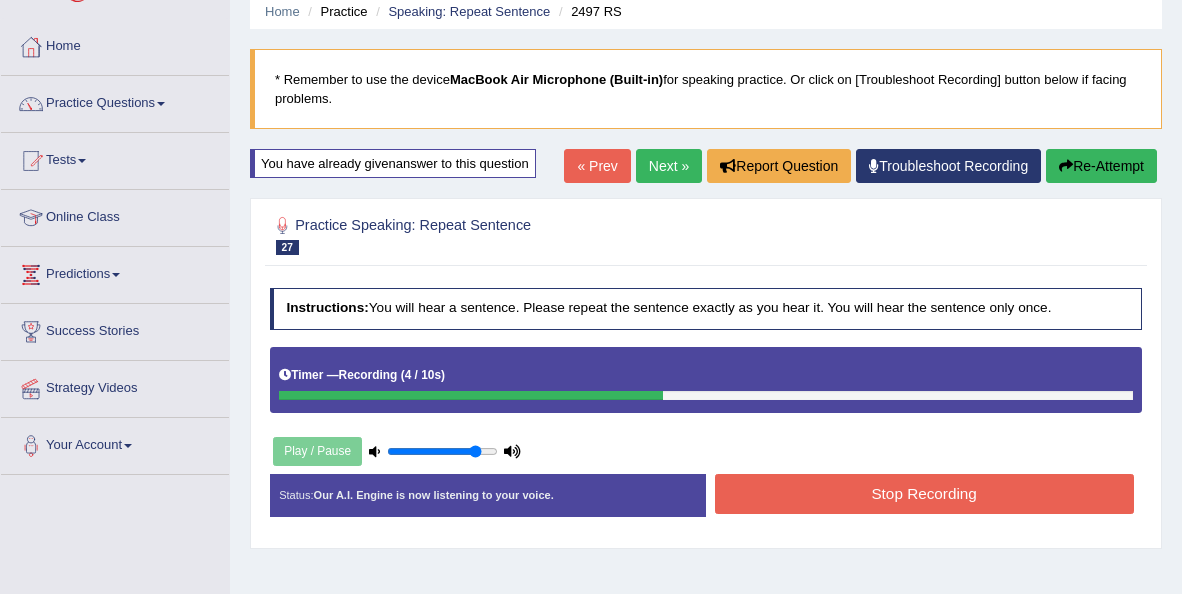 click on "Stop Recording" at bounding box center (924, 493) 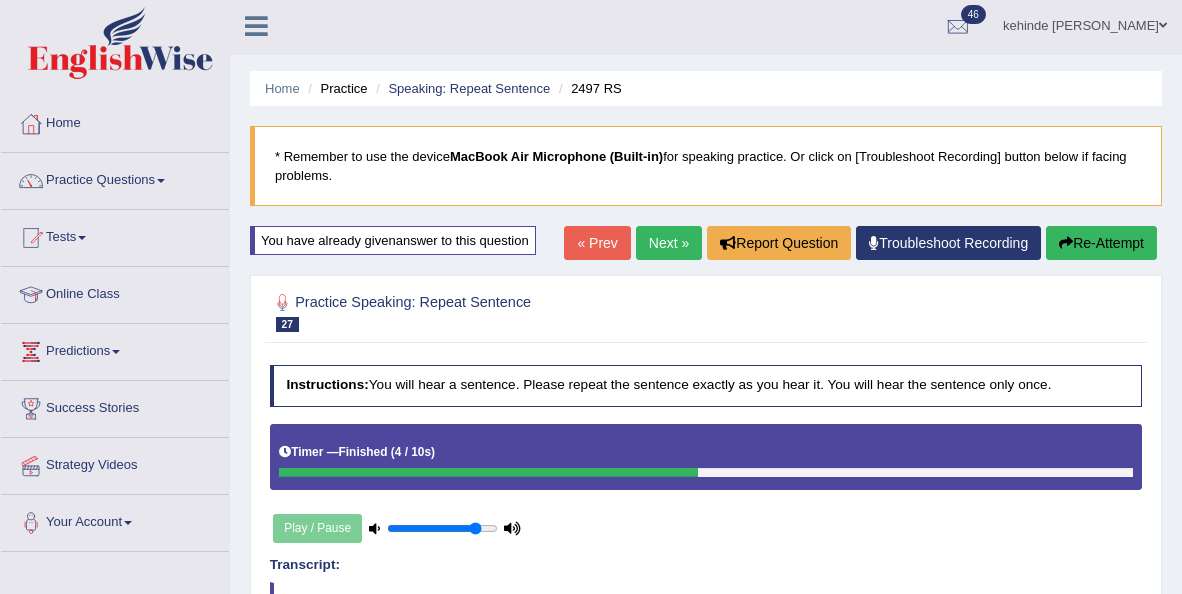 scroll, scrollTop: 0, scrollLeft: 0, axis: both 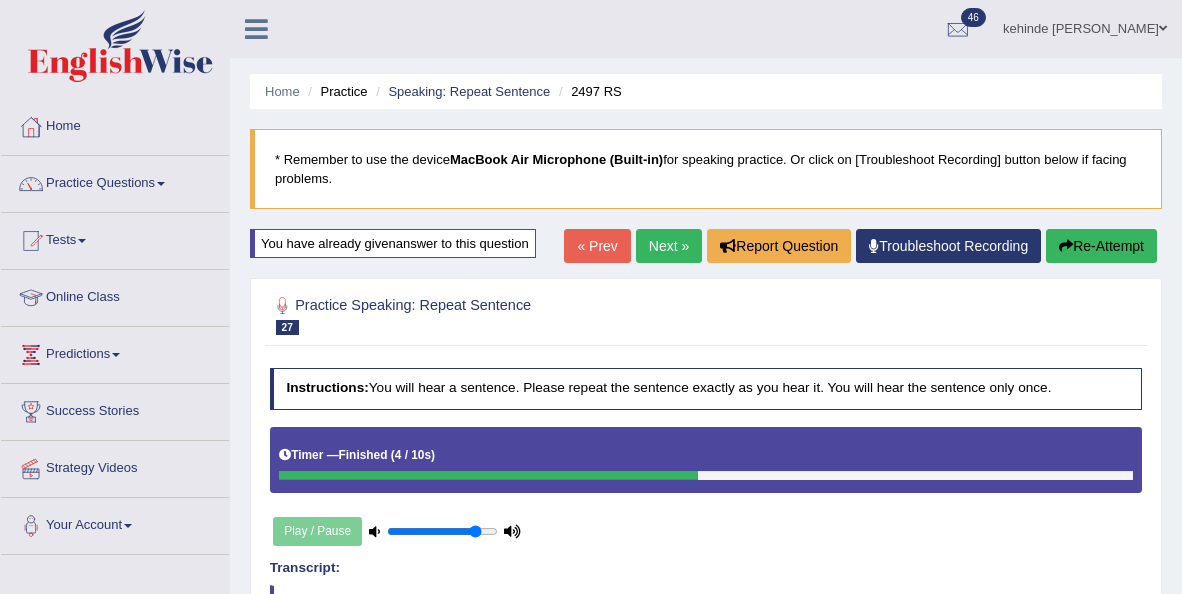 click on "Next »" at bounding box center [669, 246] 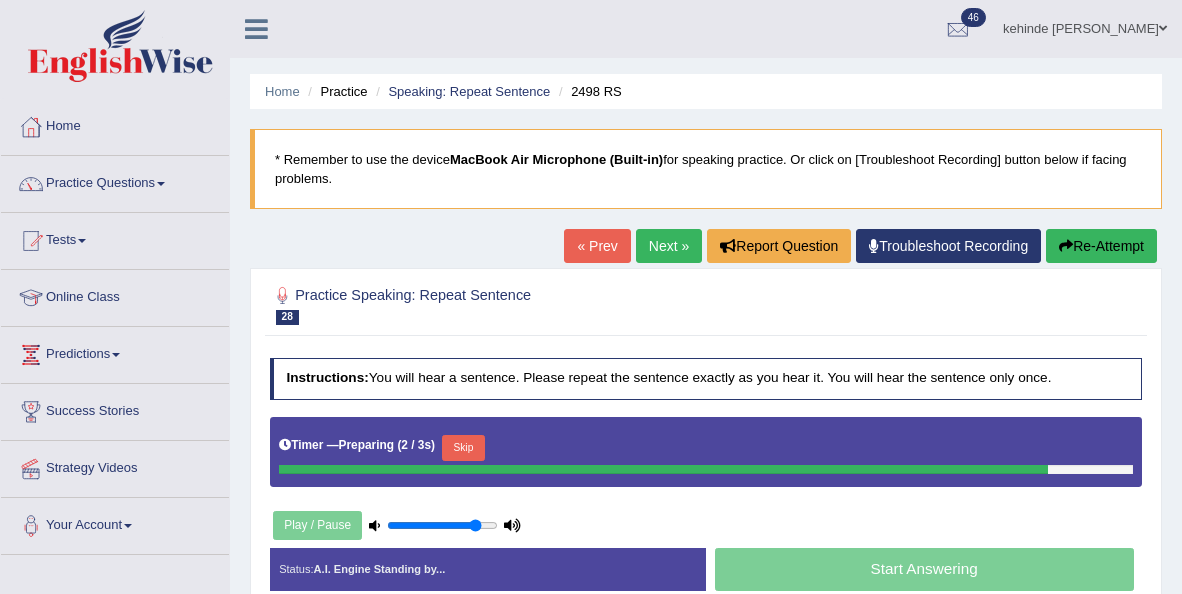 scroll, scrollTop: 0, scrollLeft: 0, axis: both 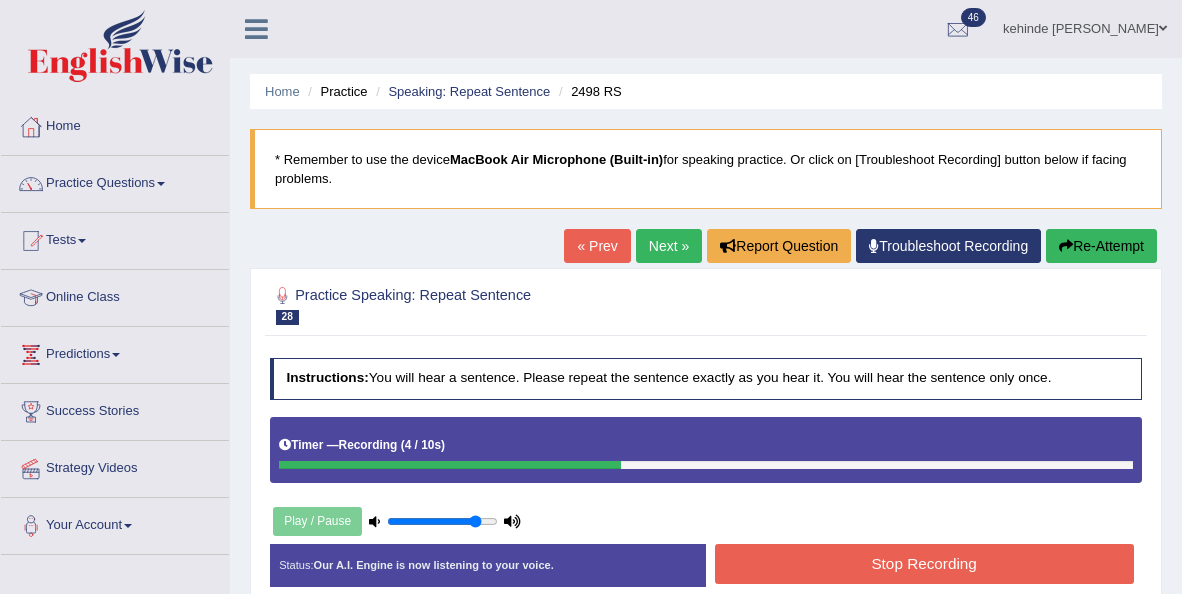 click on "Stop Recording" at bounding box center [924, 563] 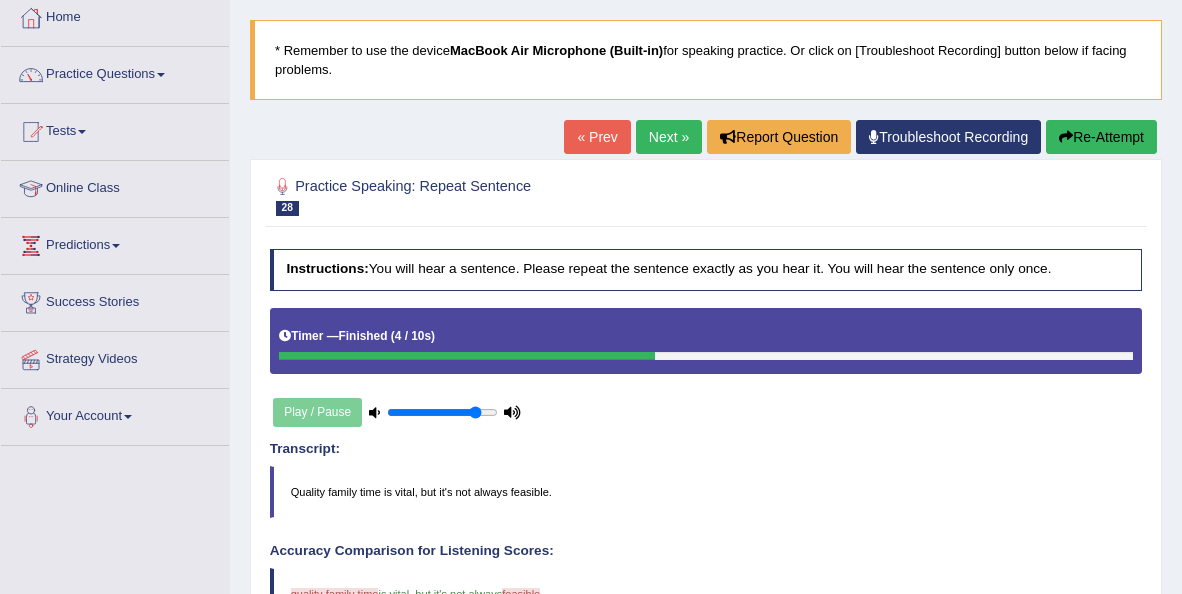 scroll, scrollTop: 80, scrollLeft: 0, axis: vertical 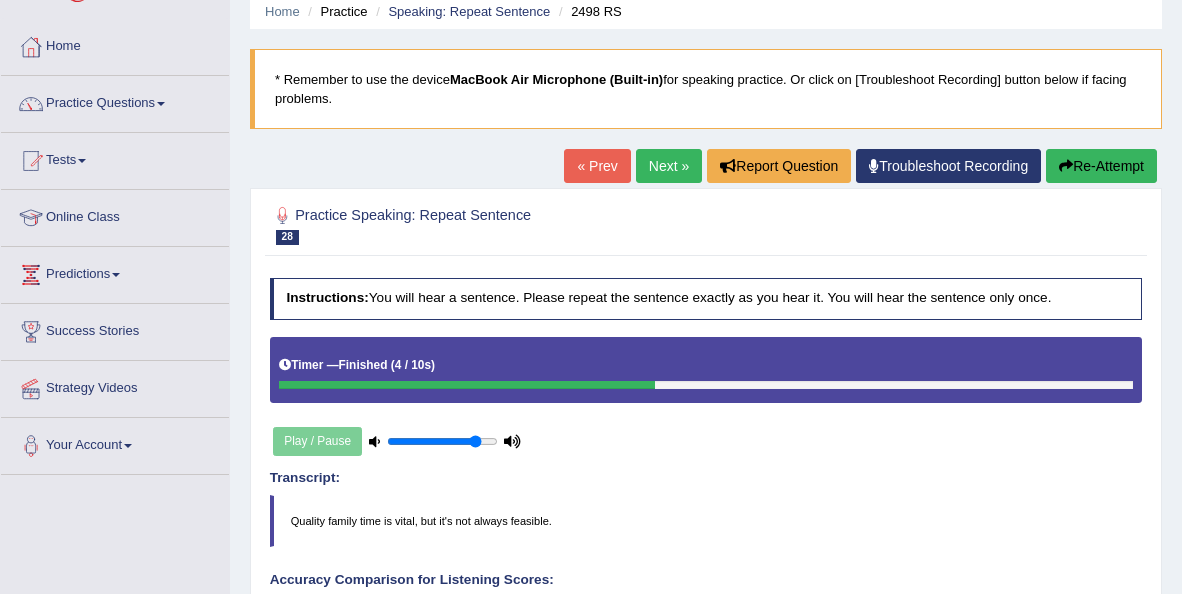 click on "Re-Attempt" at bounding box center (1101, 166) 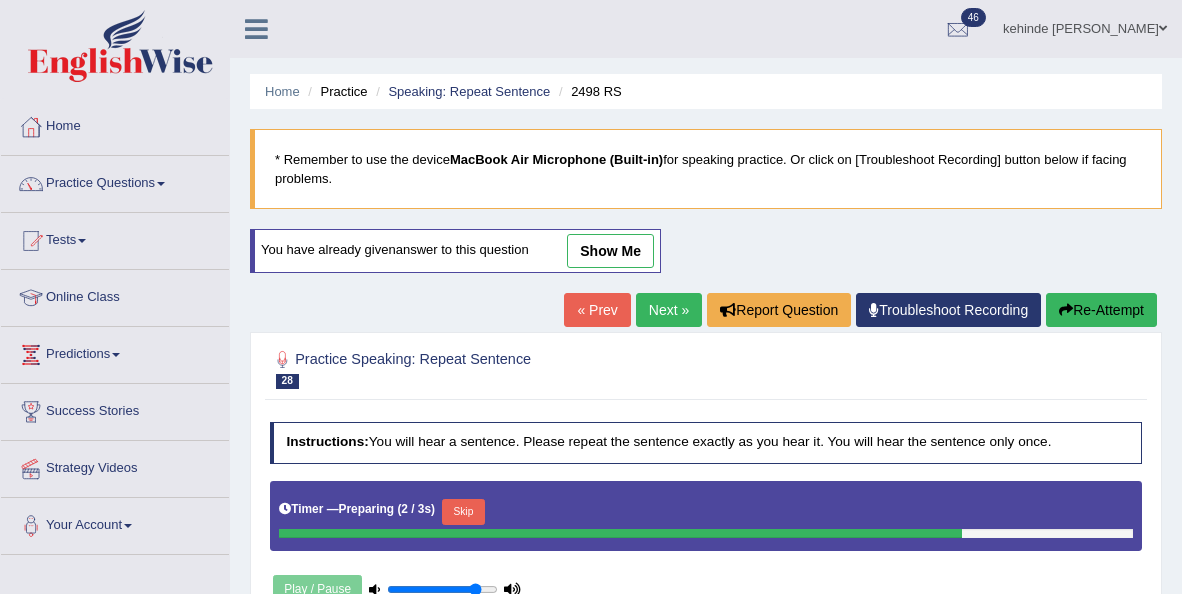 scroll, scrollTop: 80, scrollLeft: 0, axis: vertical 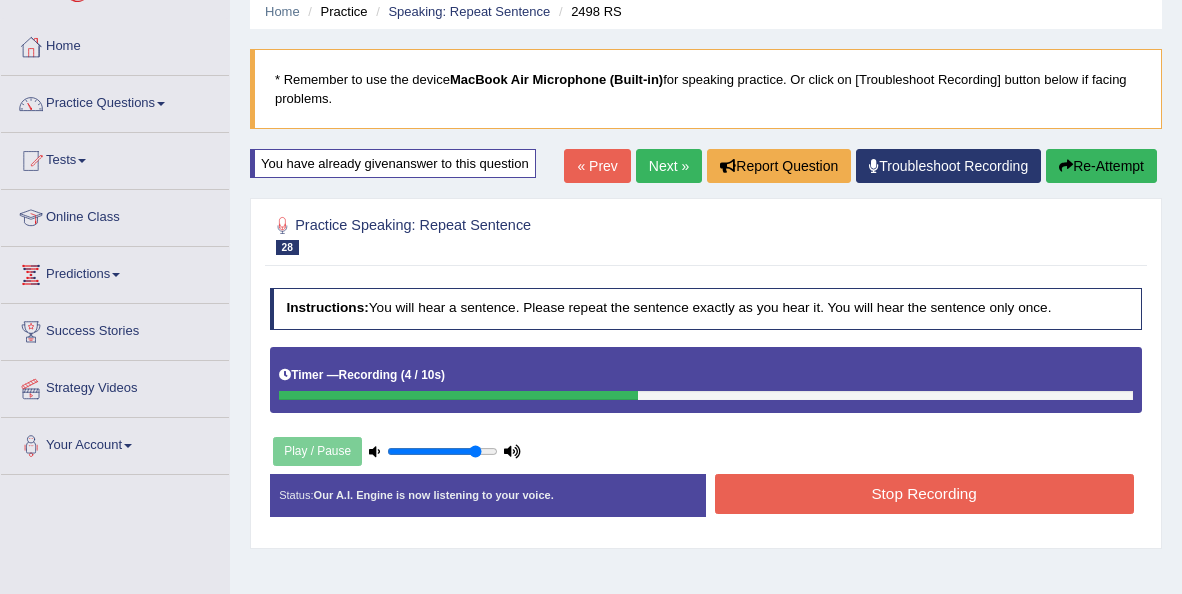 click on "Stop Recording" at bounding box center [924, 493] 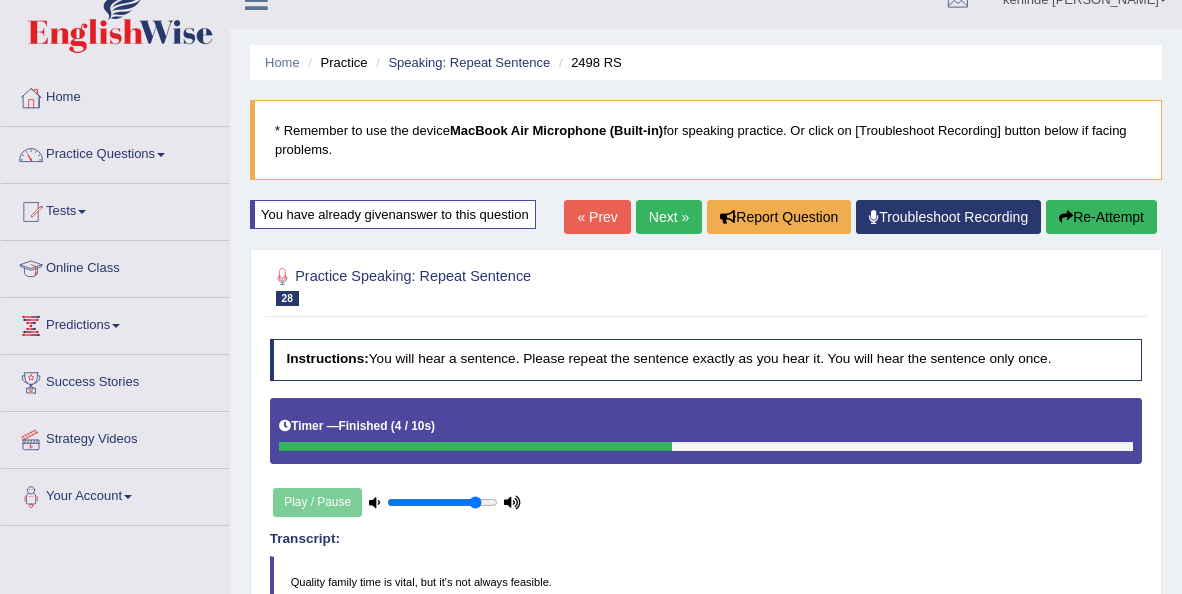 scroll, scrollTop: 0, scrollLeft: 0, axis: both 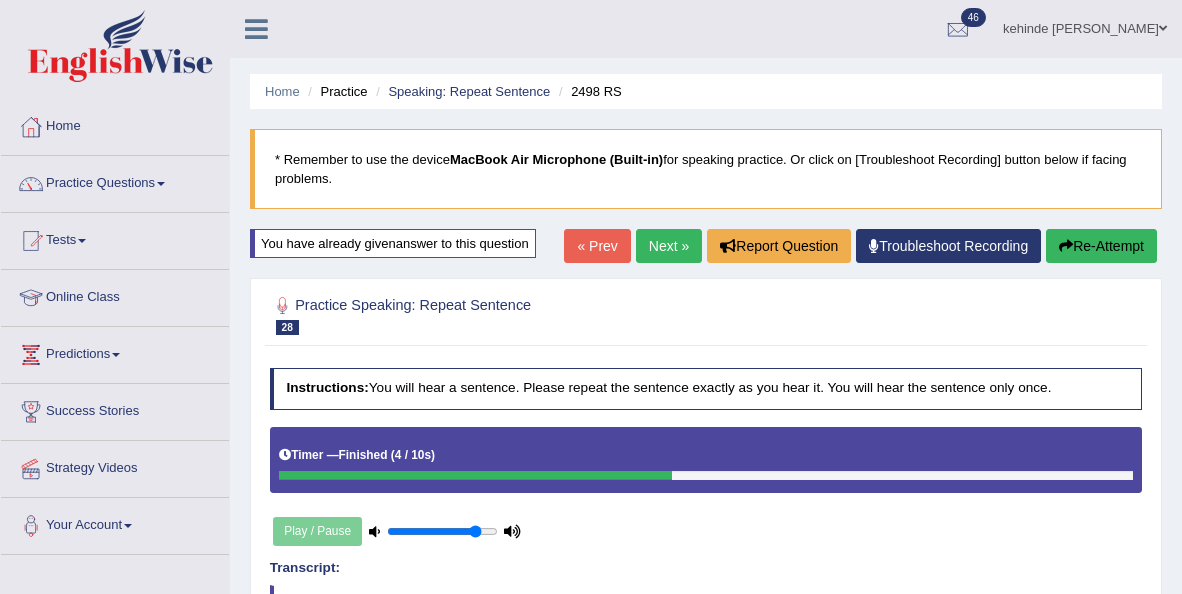 click on "Next »" at bounding box center (669, 246) 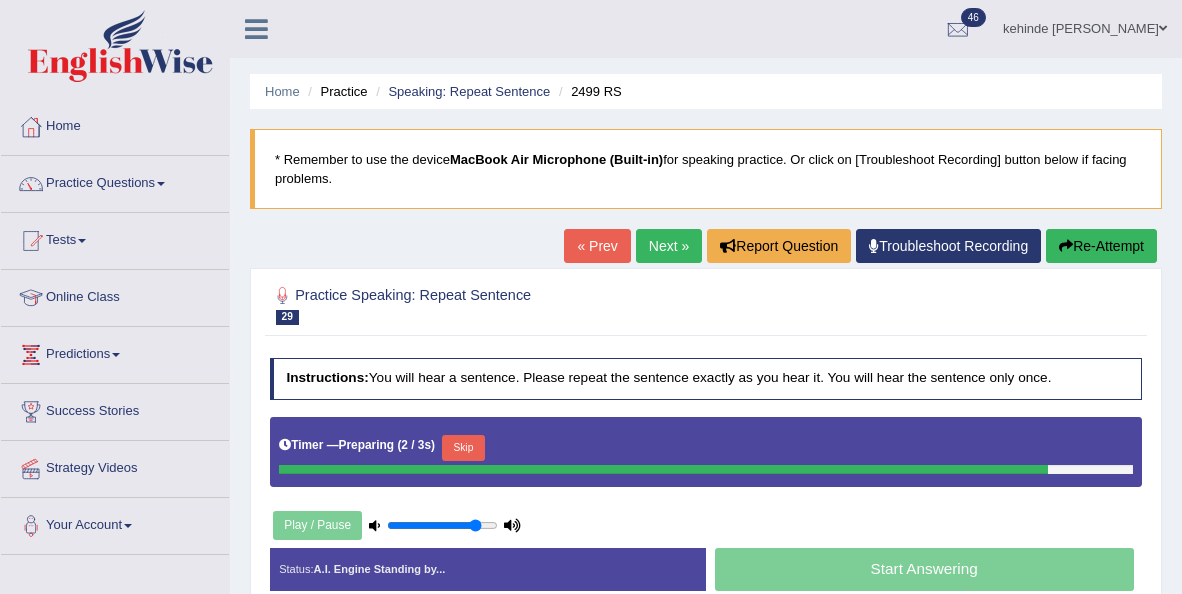 scroll, scrollTop: 120, scrollLeft: 0, axis: vertical 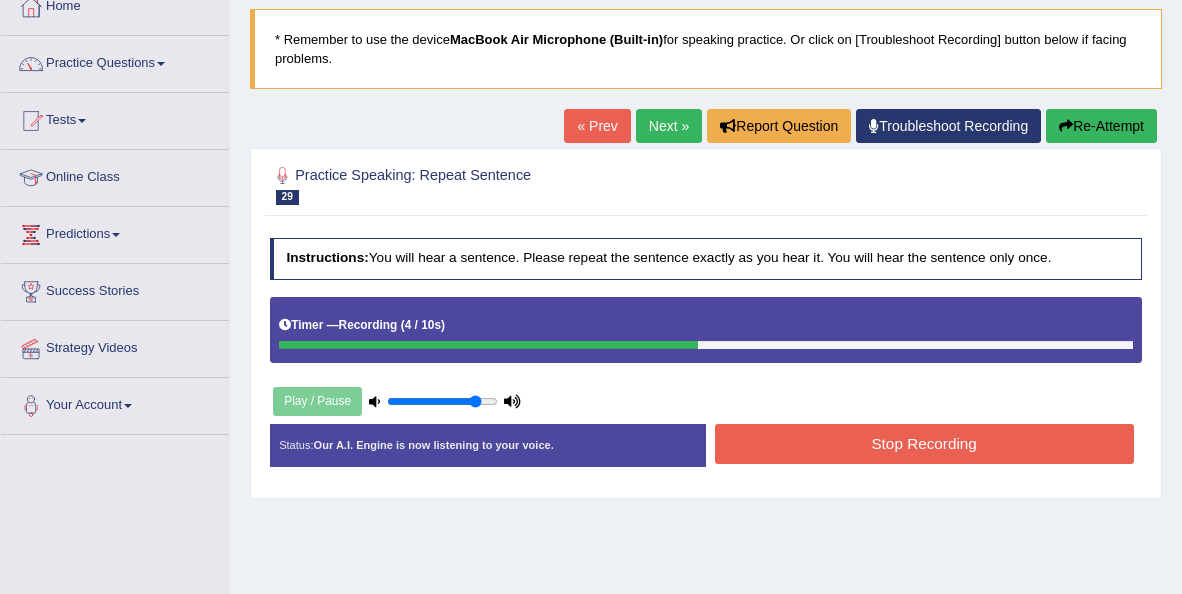 click on "Stop Recording" at bounding box center [924, 443] 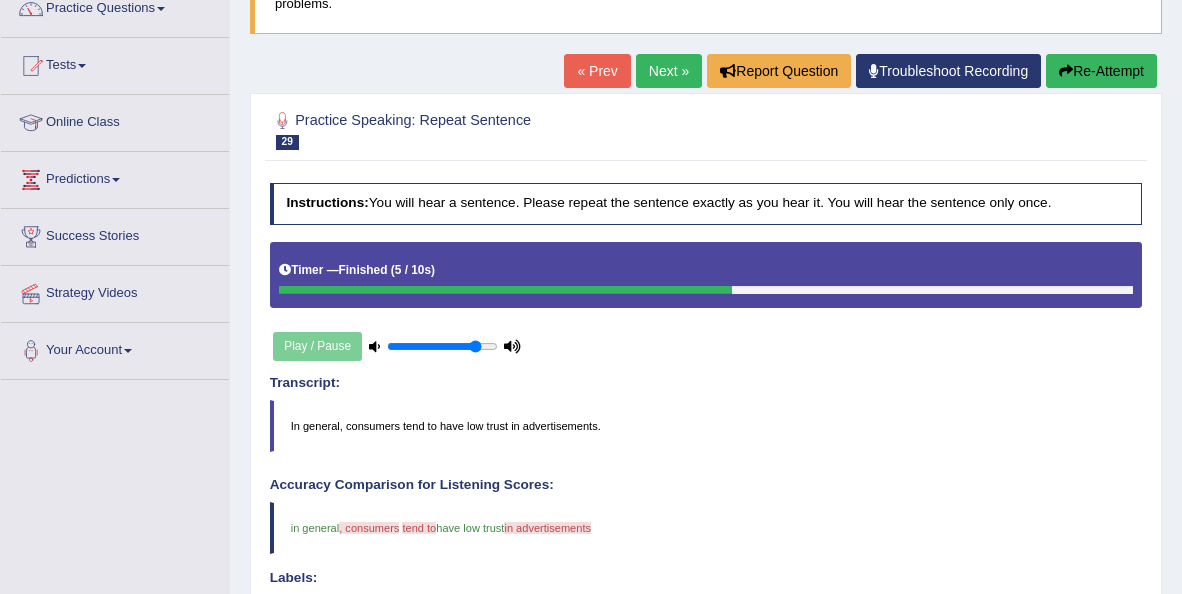 scroll, scrollTop: 160, scrollLeft: 0, axis: vertical 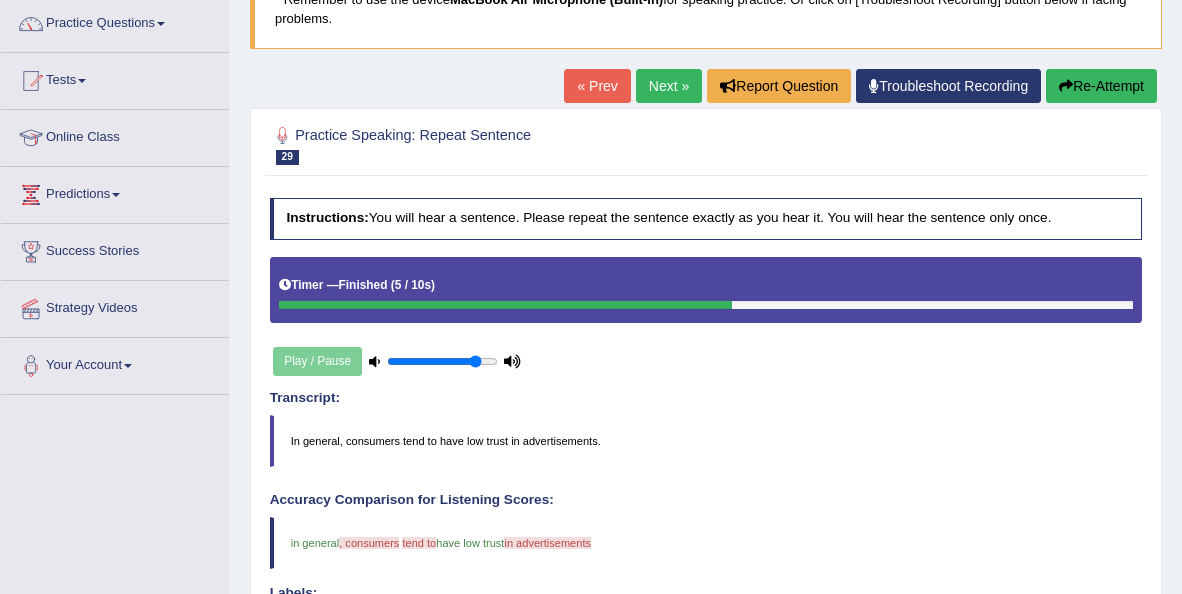 click on "Re-Attempt" at bounding box center (1101, 86) 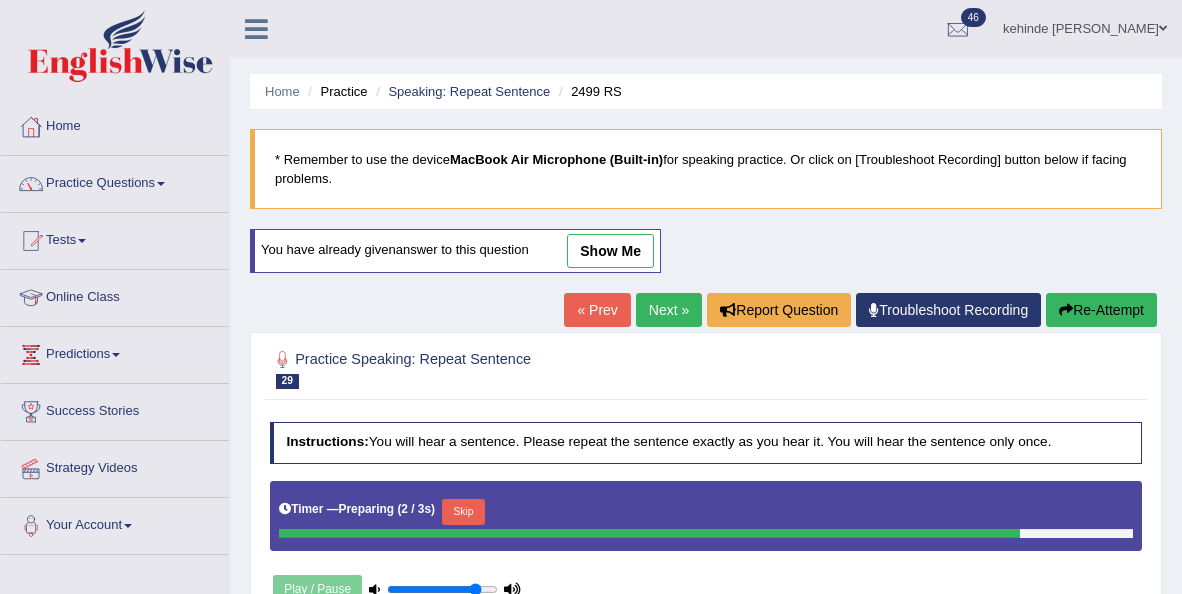 scroll, scrollTop: 166, scrollLeft: 0, axis: vertical 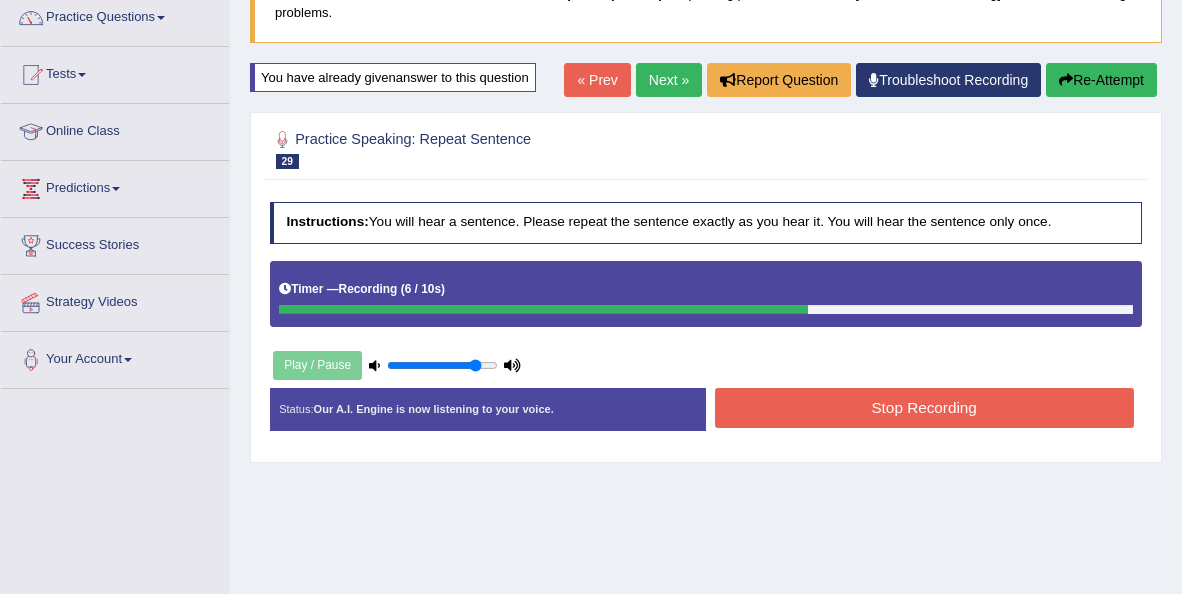 click on "Stop Recording" at bounding box center (924, 407) 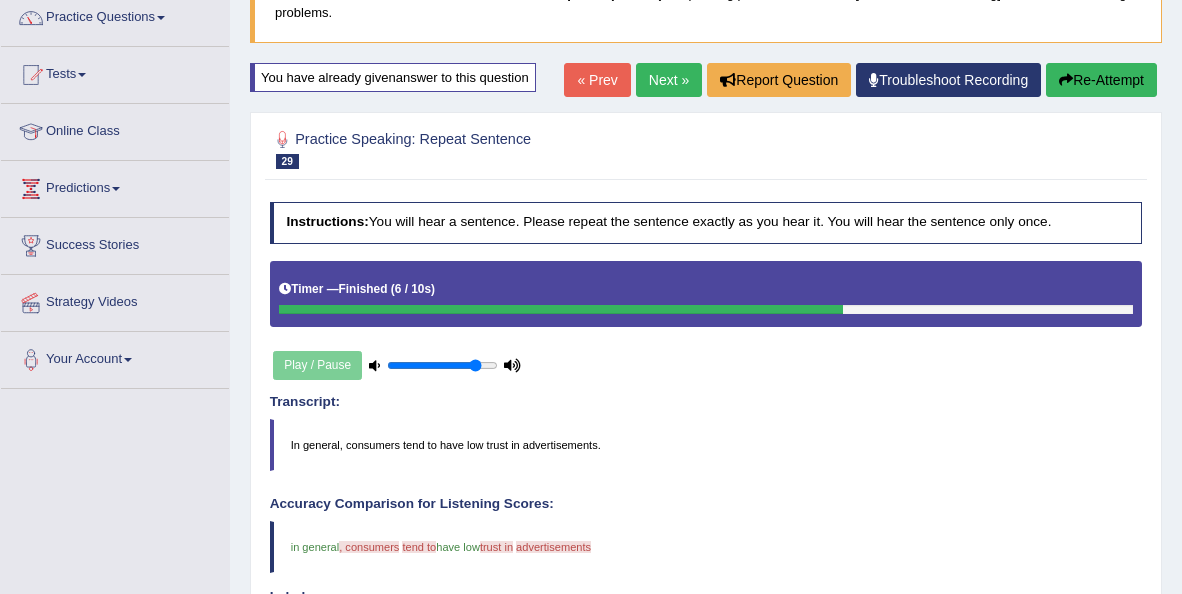 click on "Re-Attempt" at bounding box center (1101, 80) 